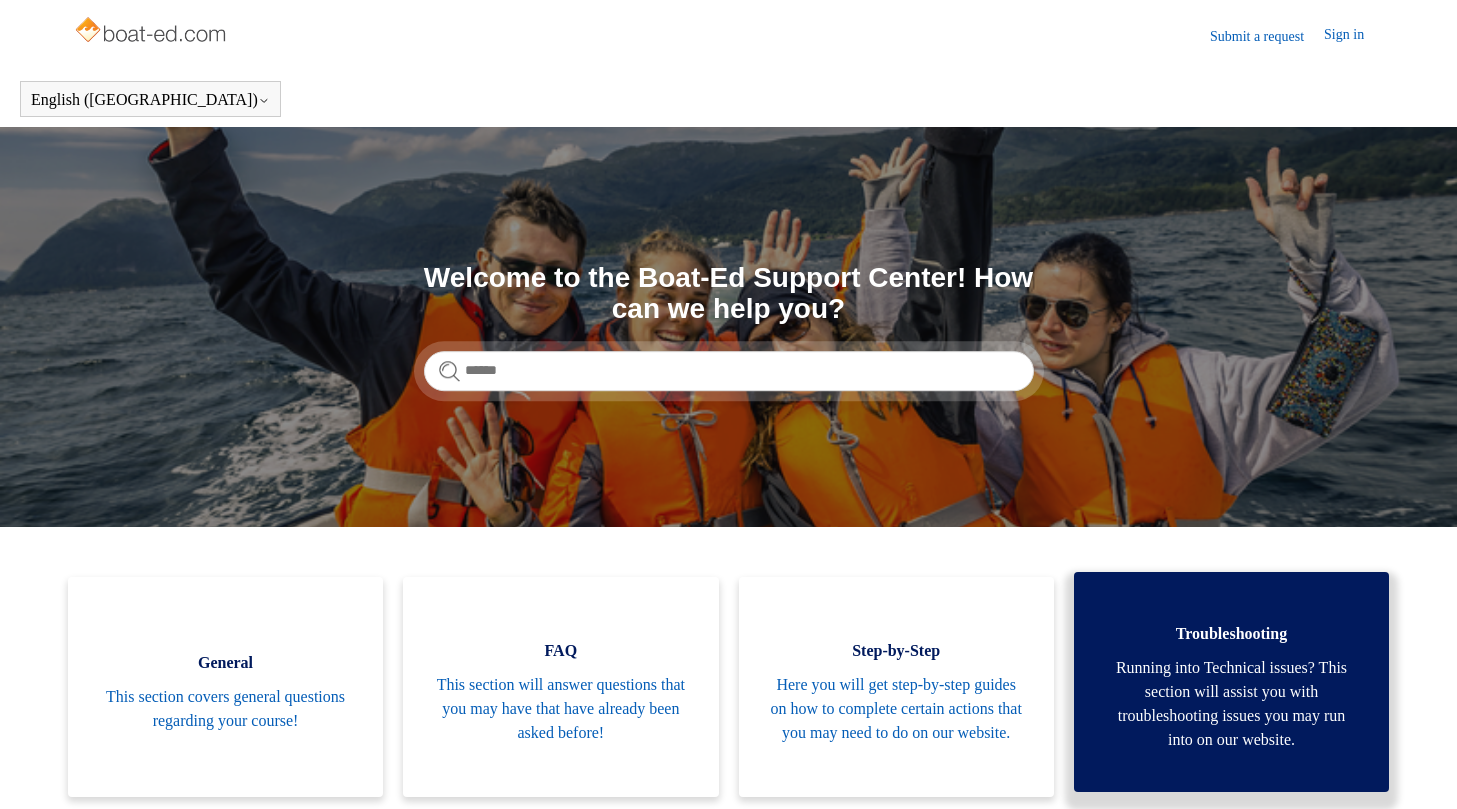 scroll, scrollTop: 0, scrollLeft: 0, axis: both 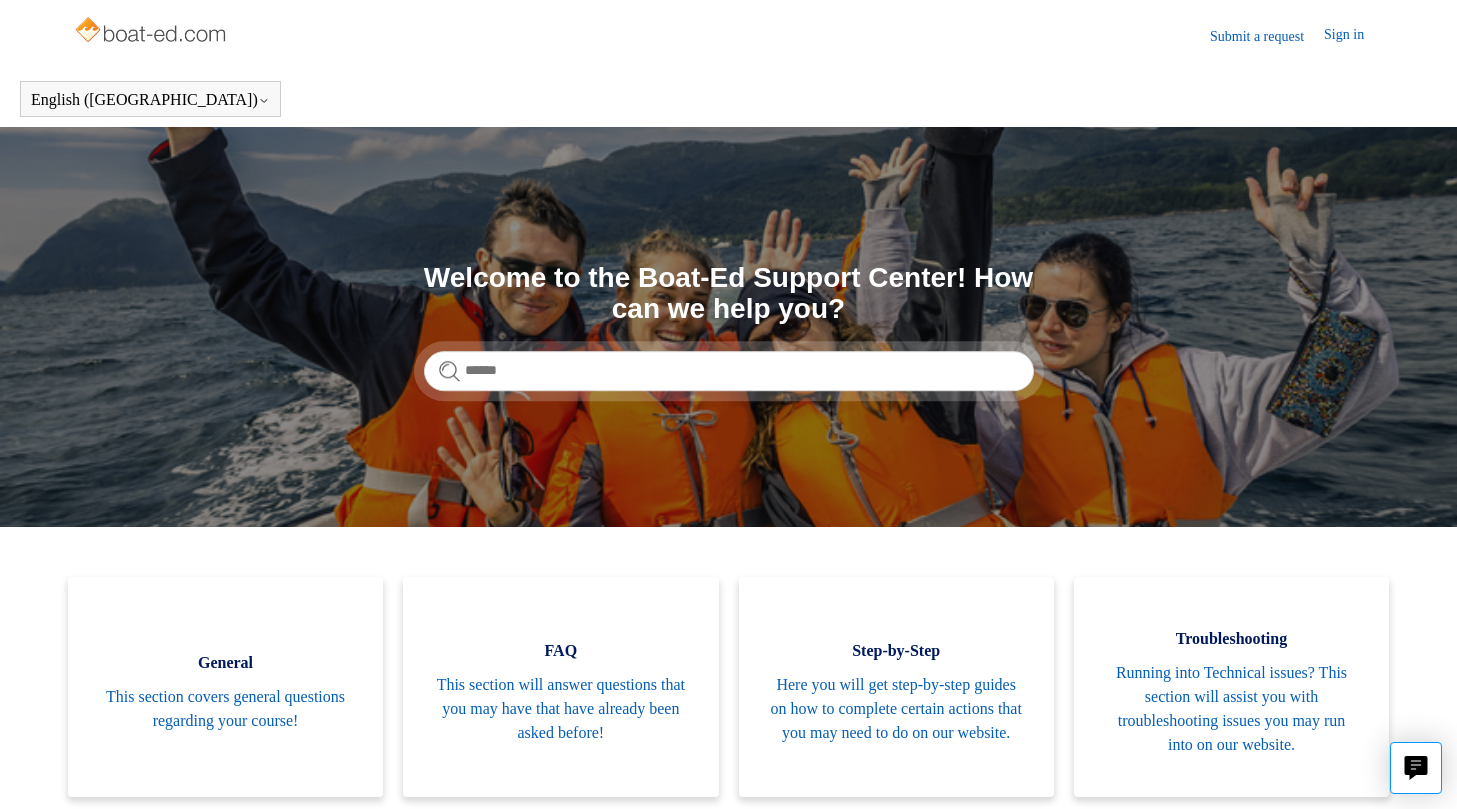 click on "Sign in" at bounding box center [1354, 36] 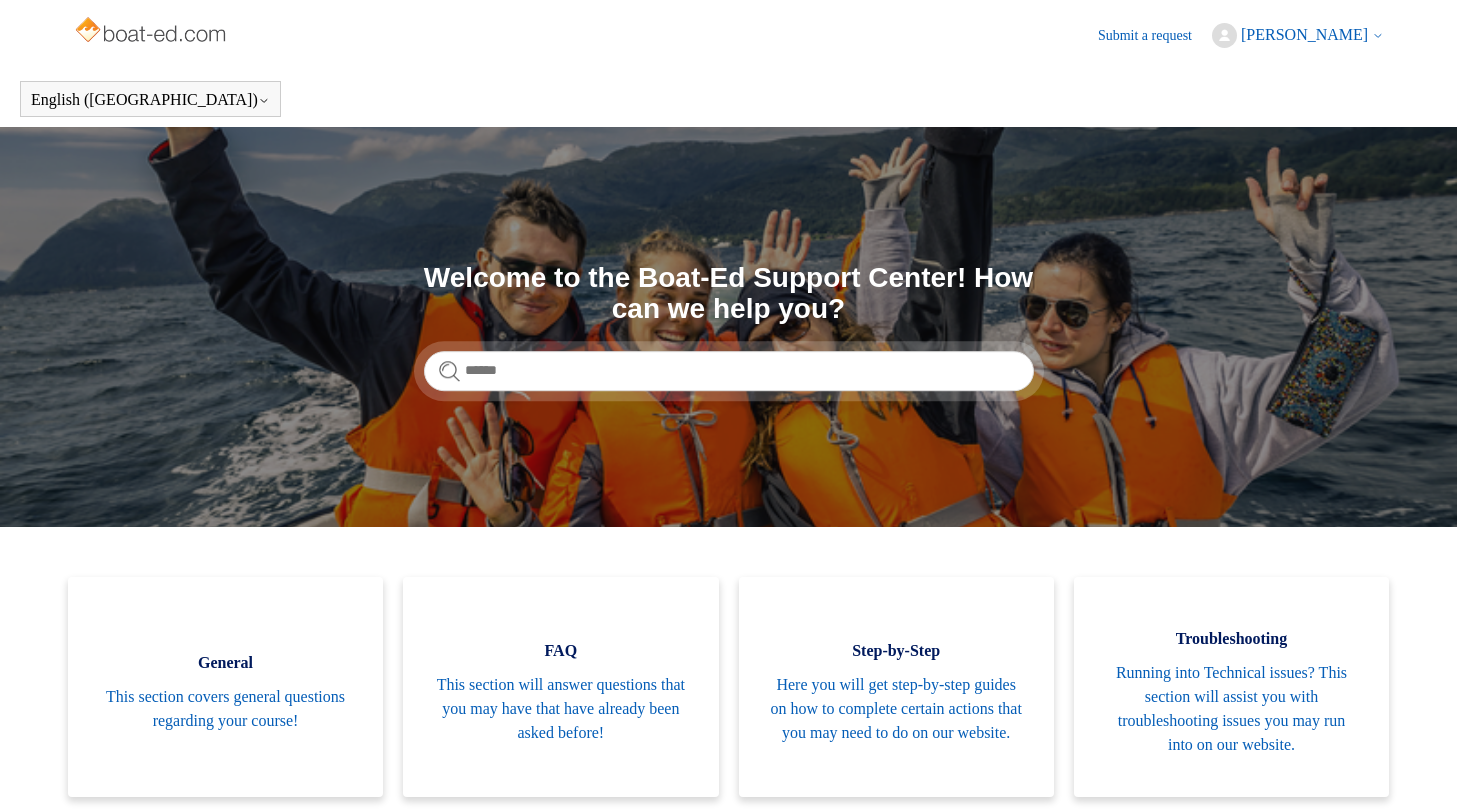 scroll, scrollTop: 0, scrollLeft: 0, axis: both 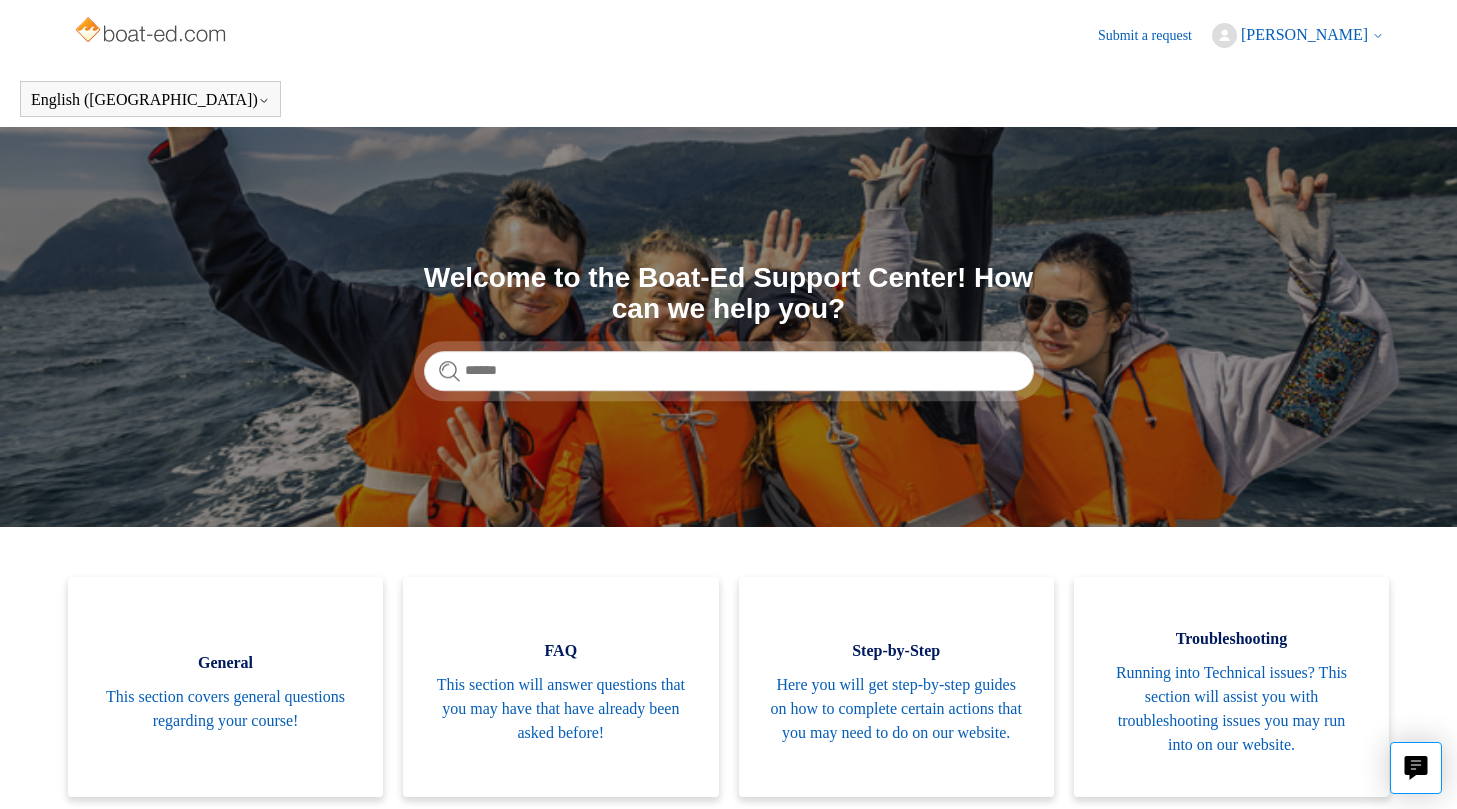 click on "Submit a request" at bounding box center (1155, 35) 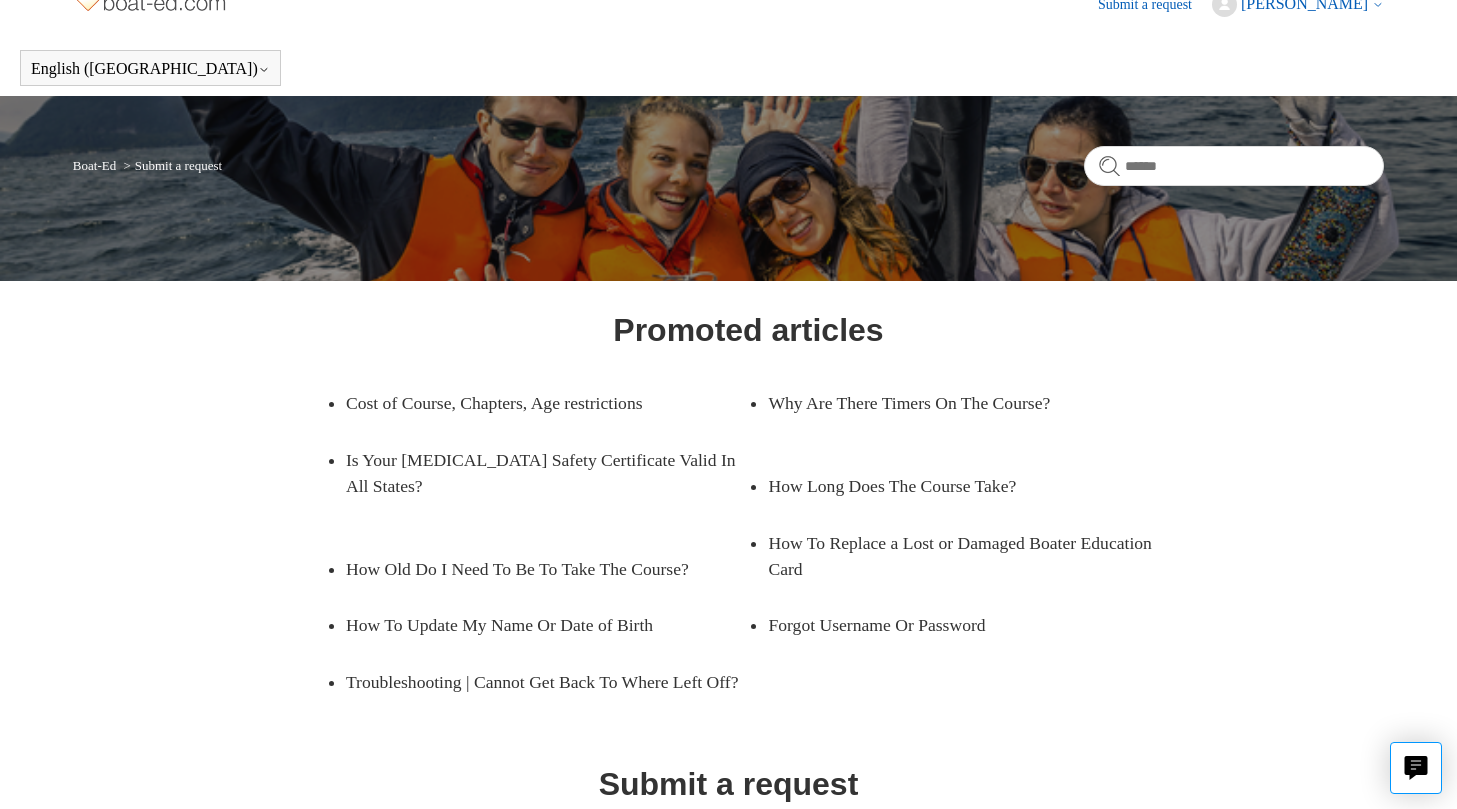 scroll, scrollTop: 0, scrollLeft: 0, axis: both 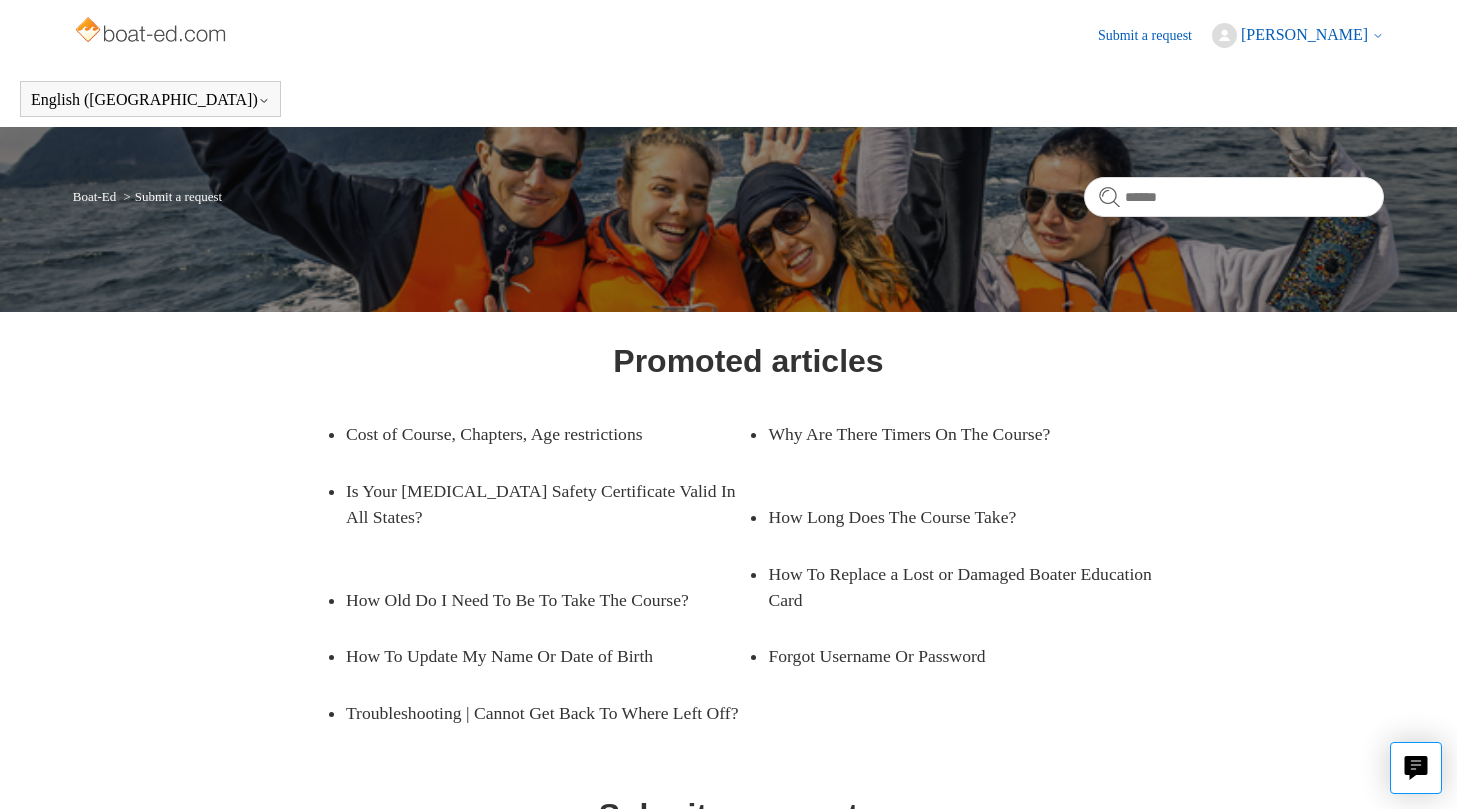 click on "Boat-Ed" at bounding box center [94, 196] 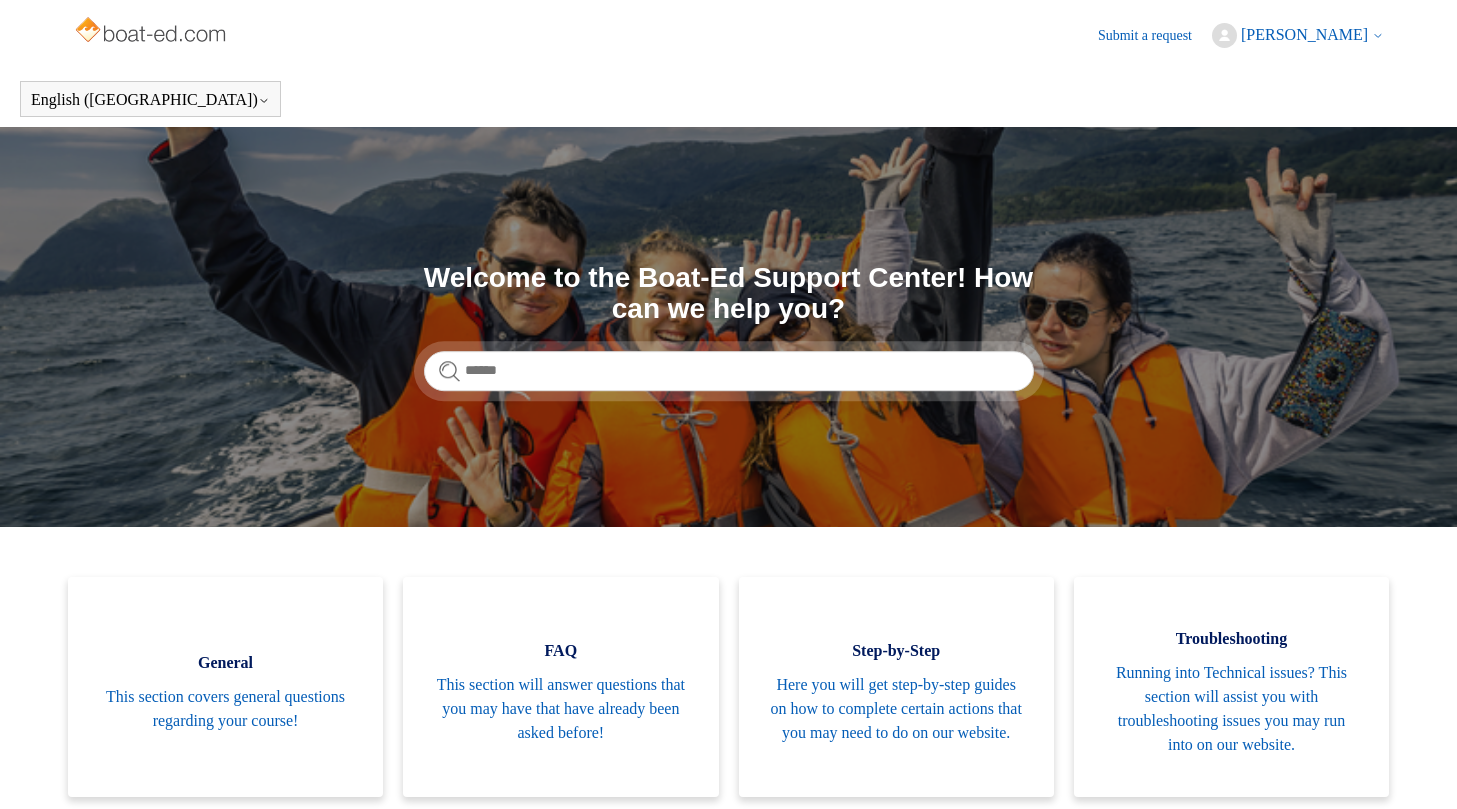 scroll, scrollTop: 0, scrollLeft: 0, axis: both 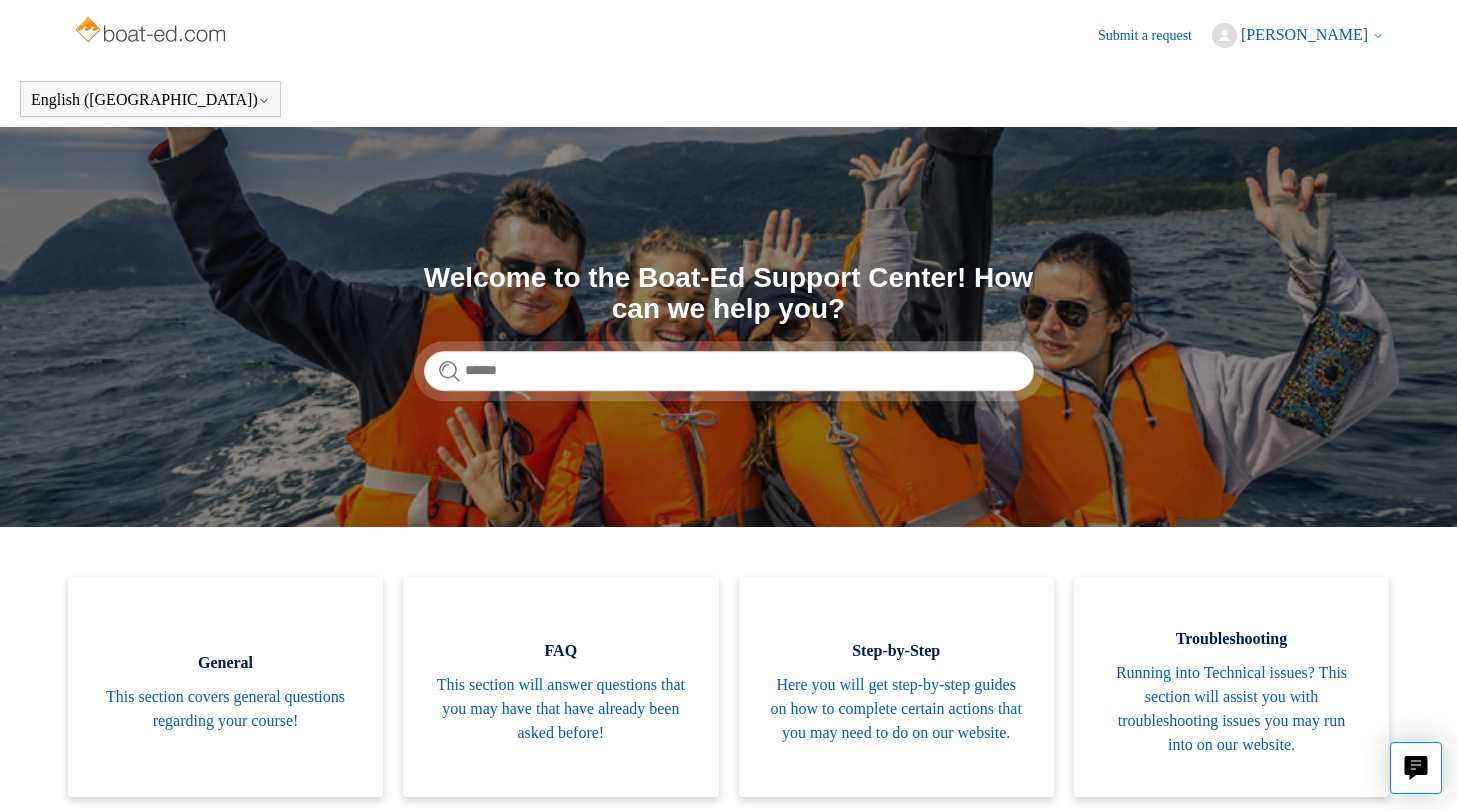 click at bounding box center (152, 32) 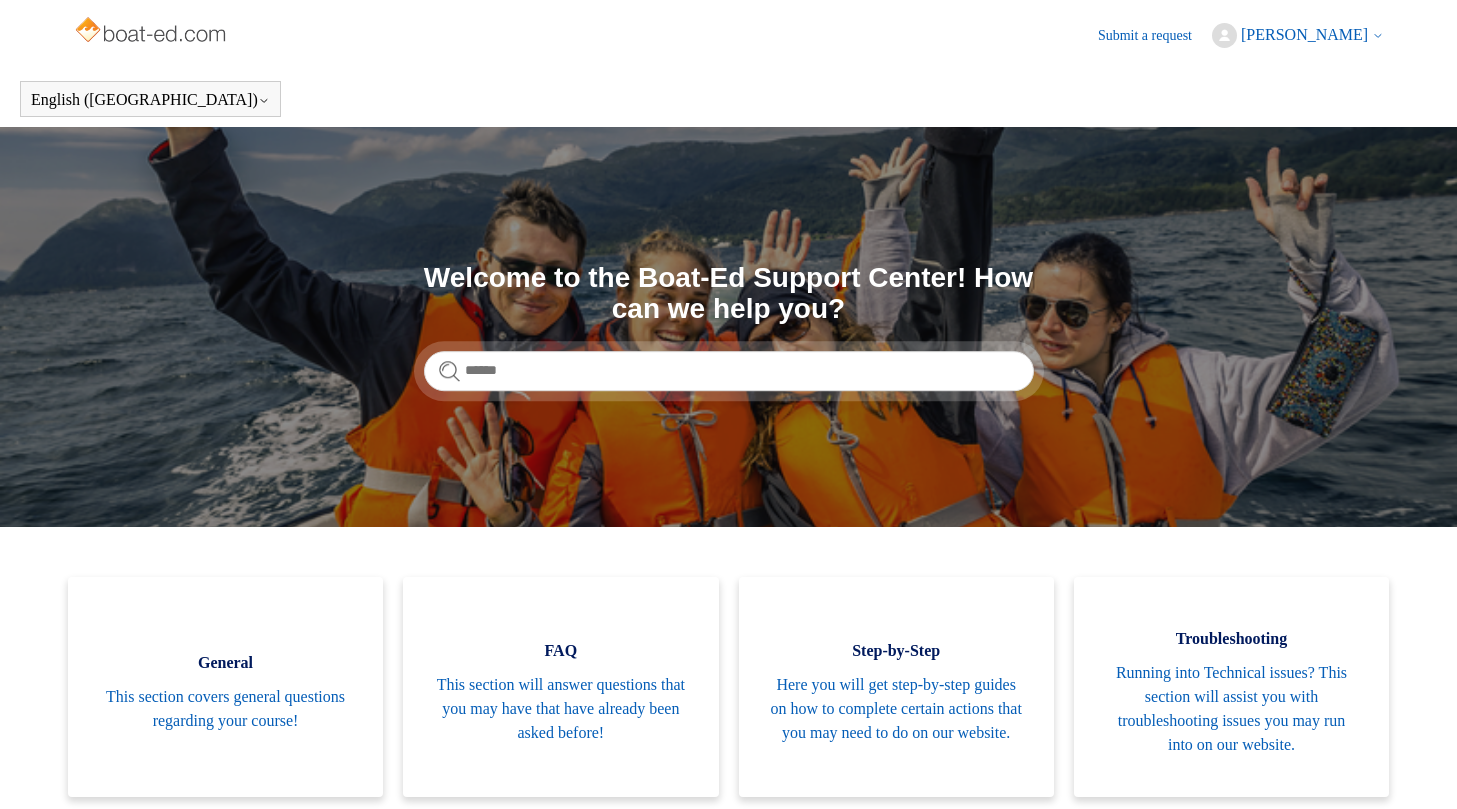 scroll, scrollTop: 0, scrollLeft: 0, axis: both 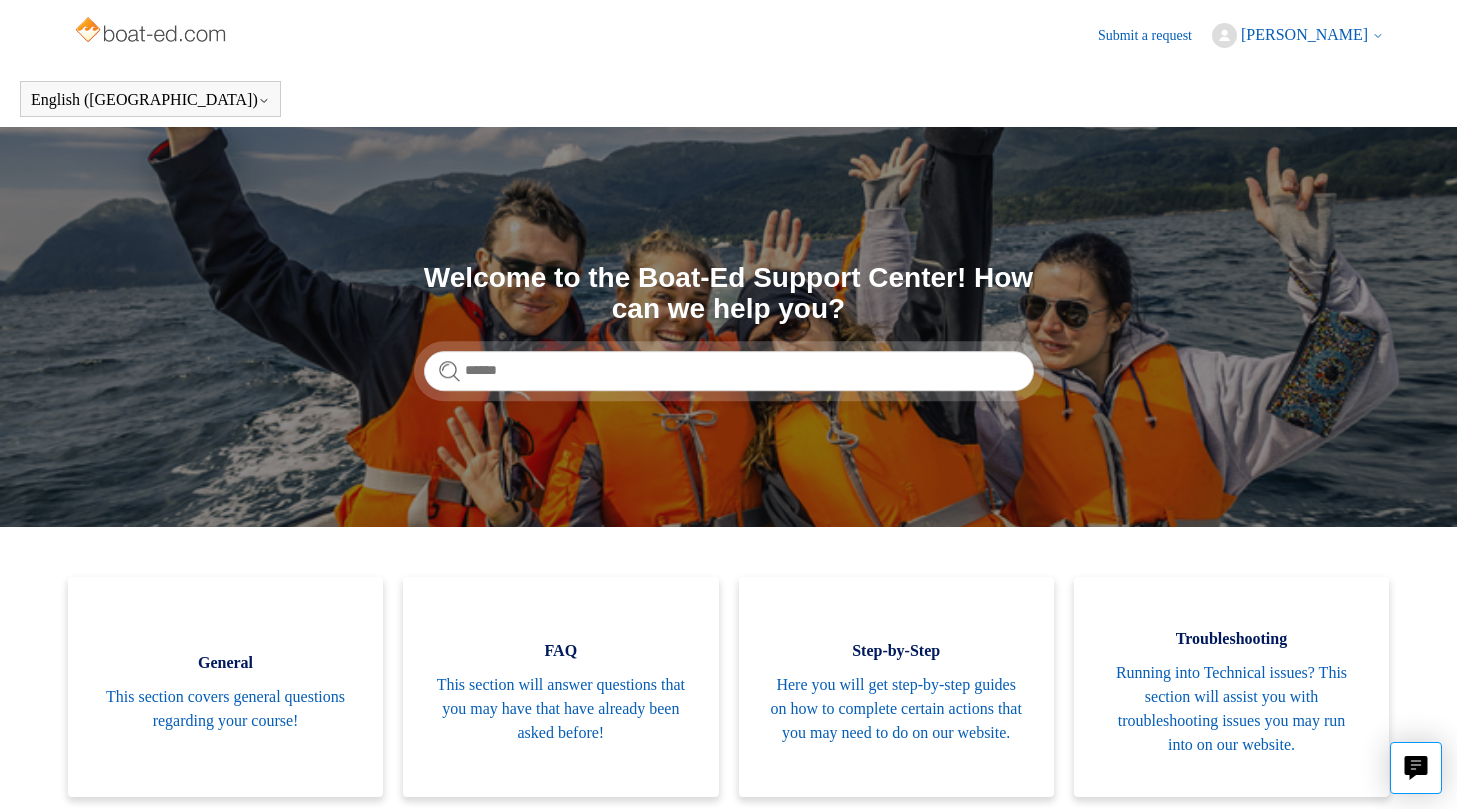 click on "[PERSON_NAME]" at bounding box center (1304, 34) 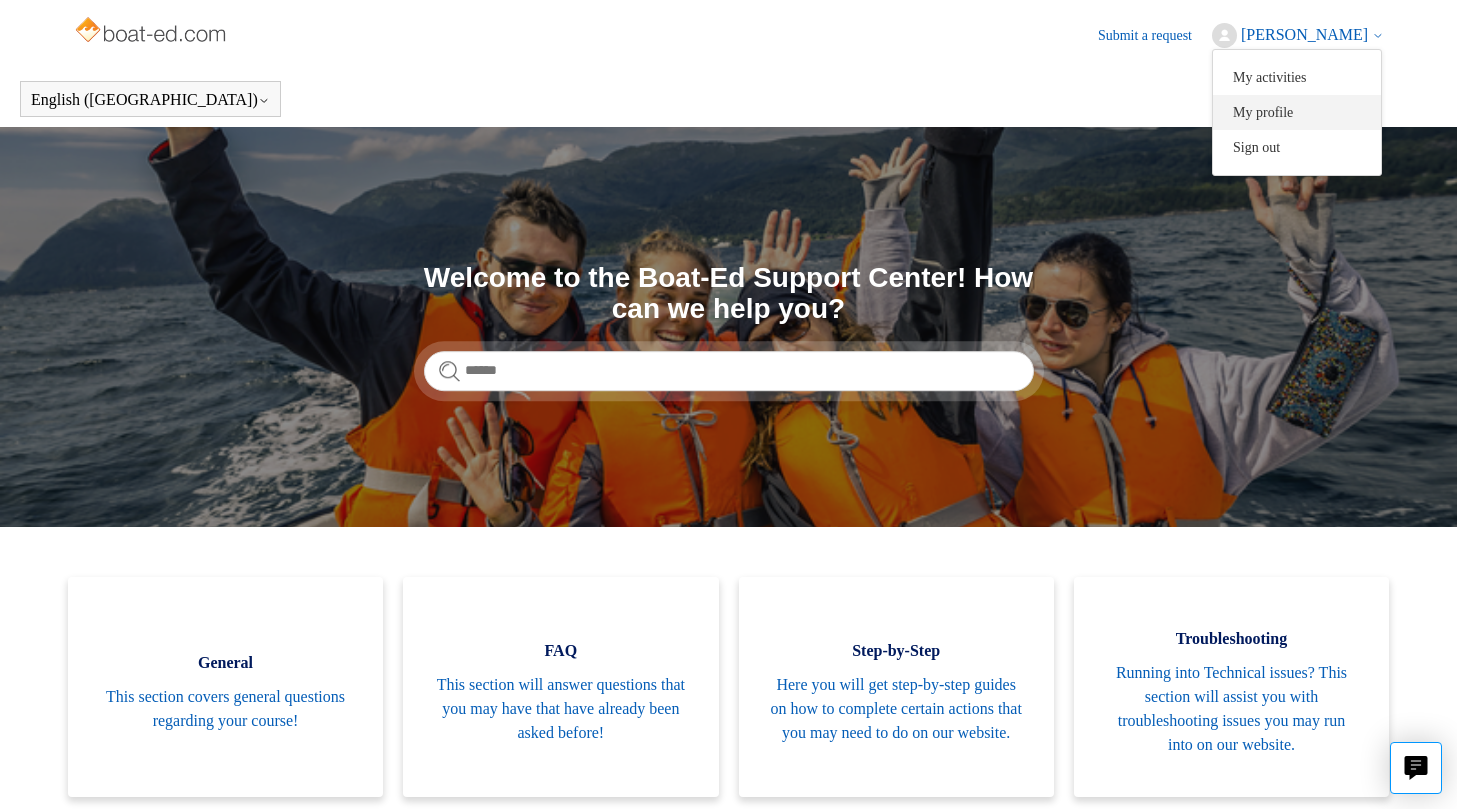 click on "My profile" at bounding box center (1297, 112) 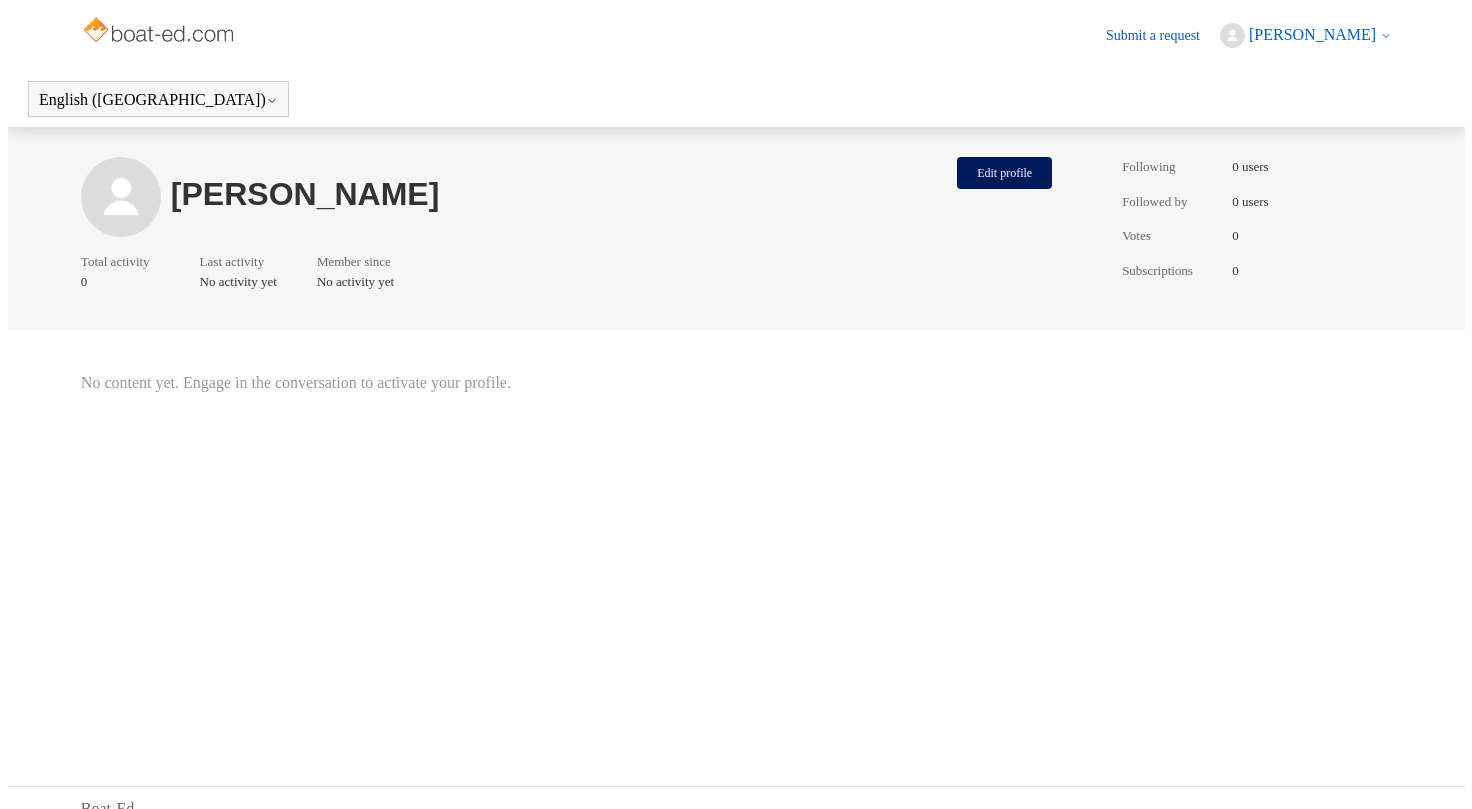 scroll, scrollTop: 0, scrollLeft: 0, axis: both 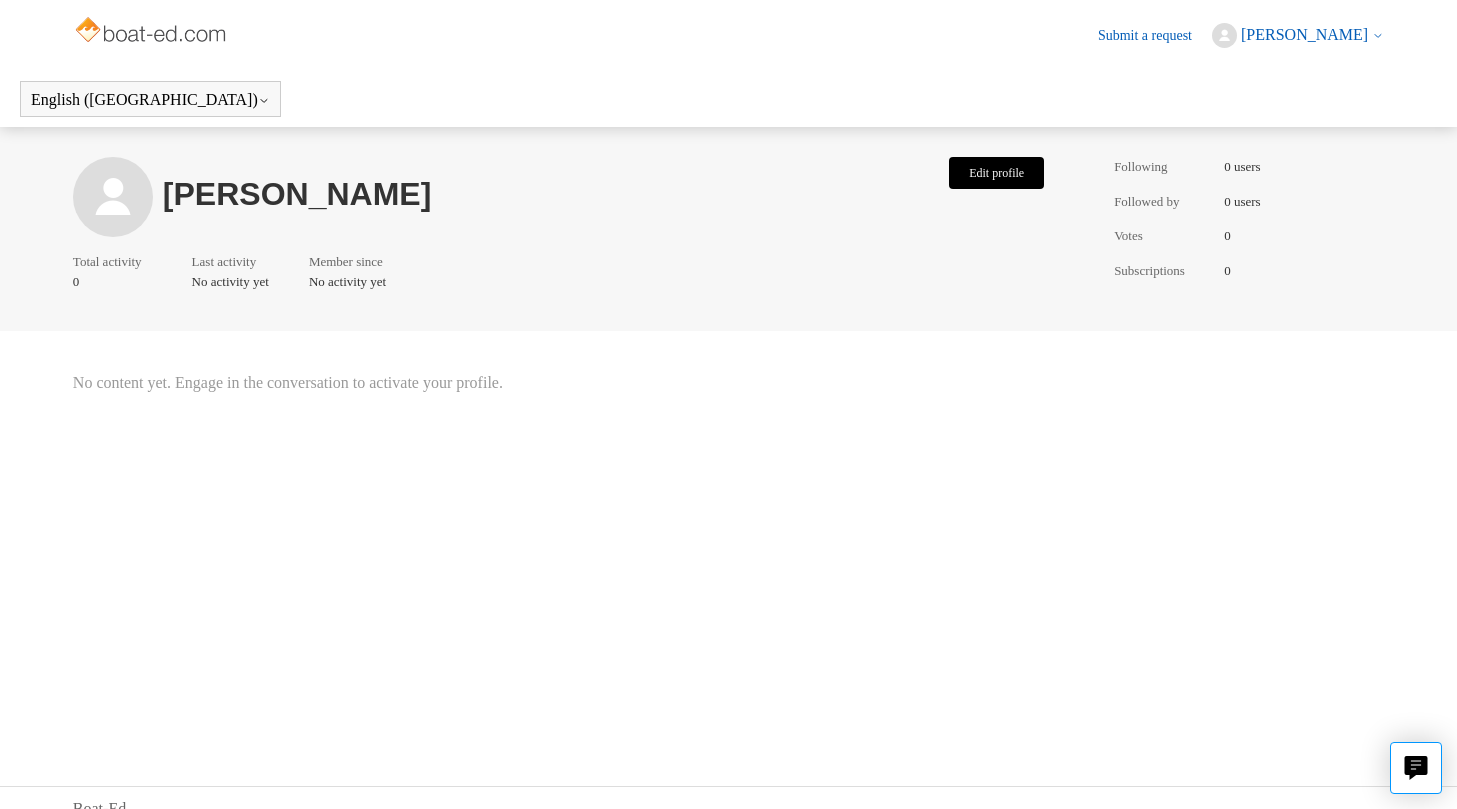click on "Edit profile" at bounding box center (996, 173) 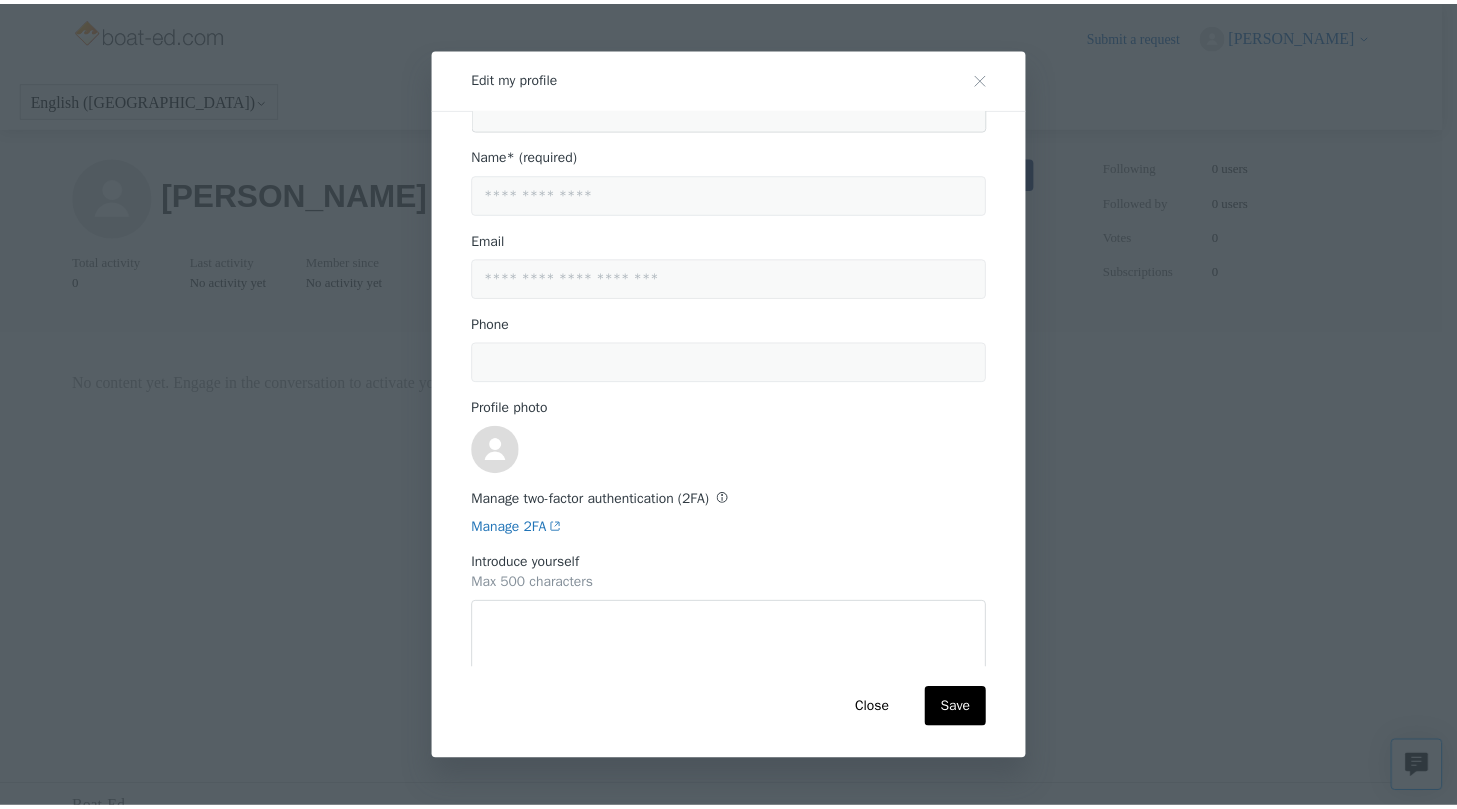 scroll, scrollTop: 164, scrollLeft: 0, axis: vertical 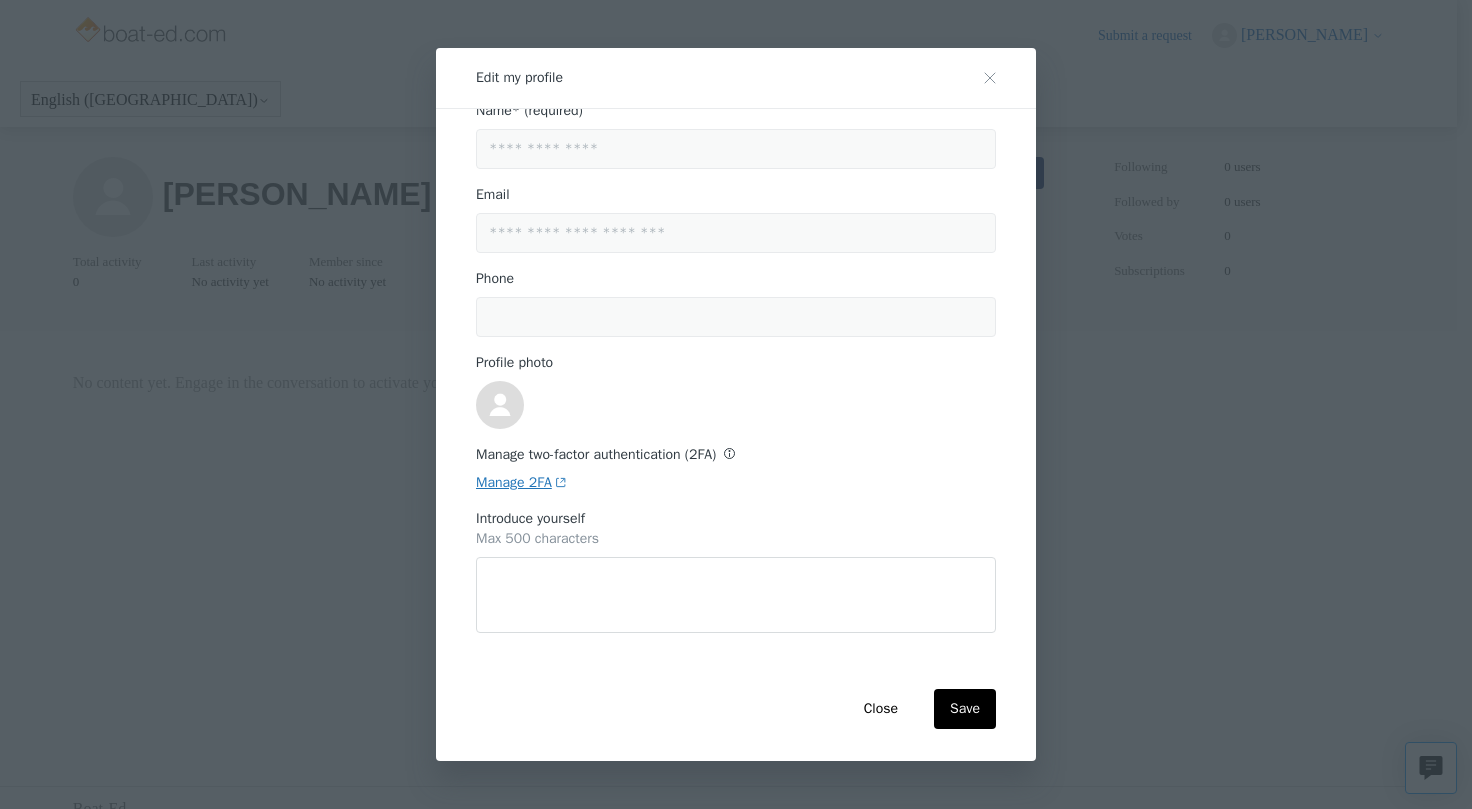 click on "Manage 2FA" 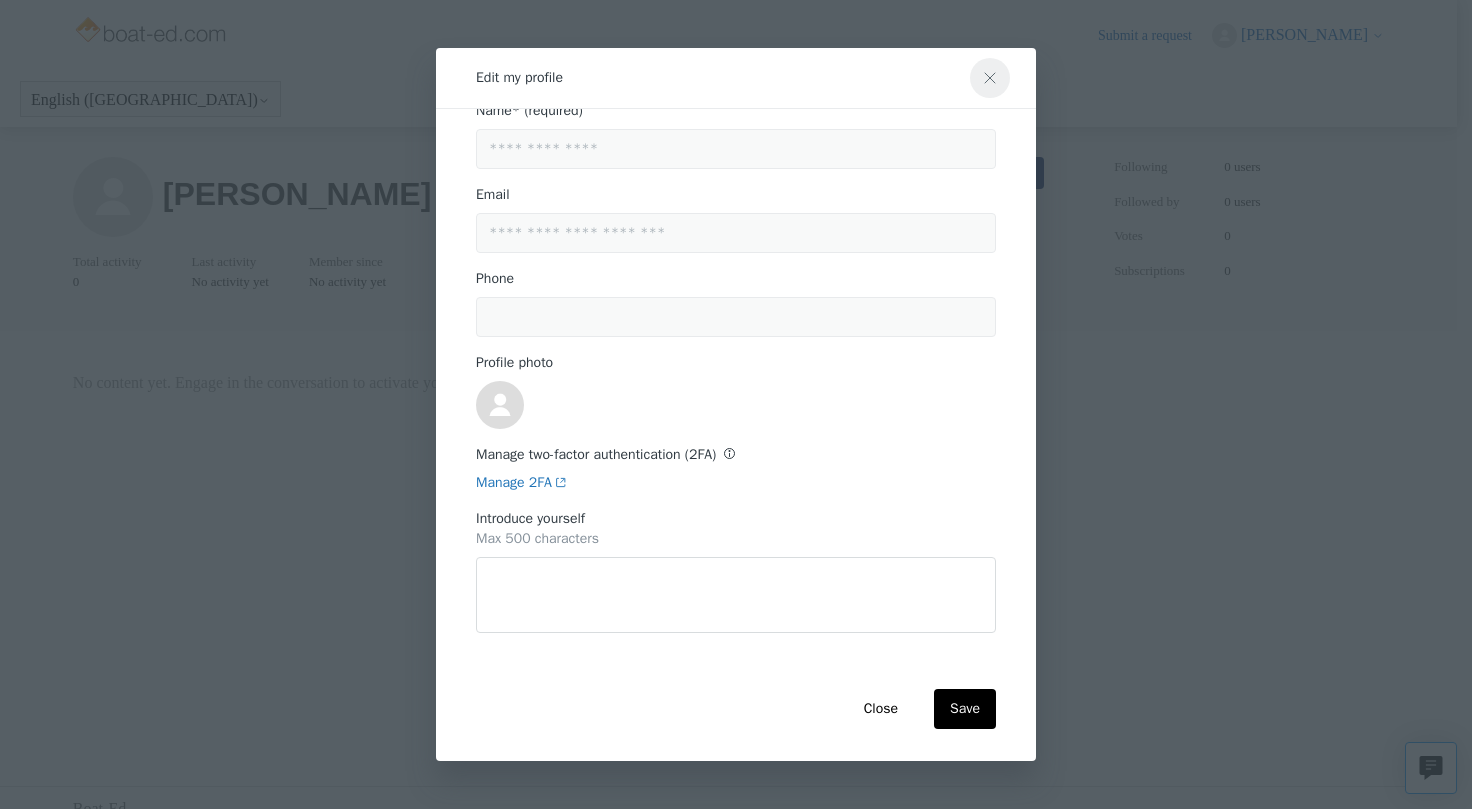 click 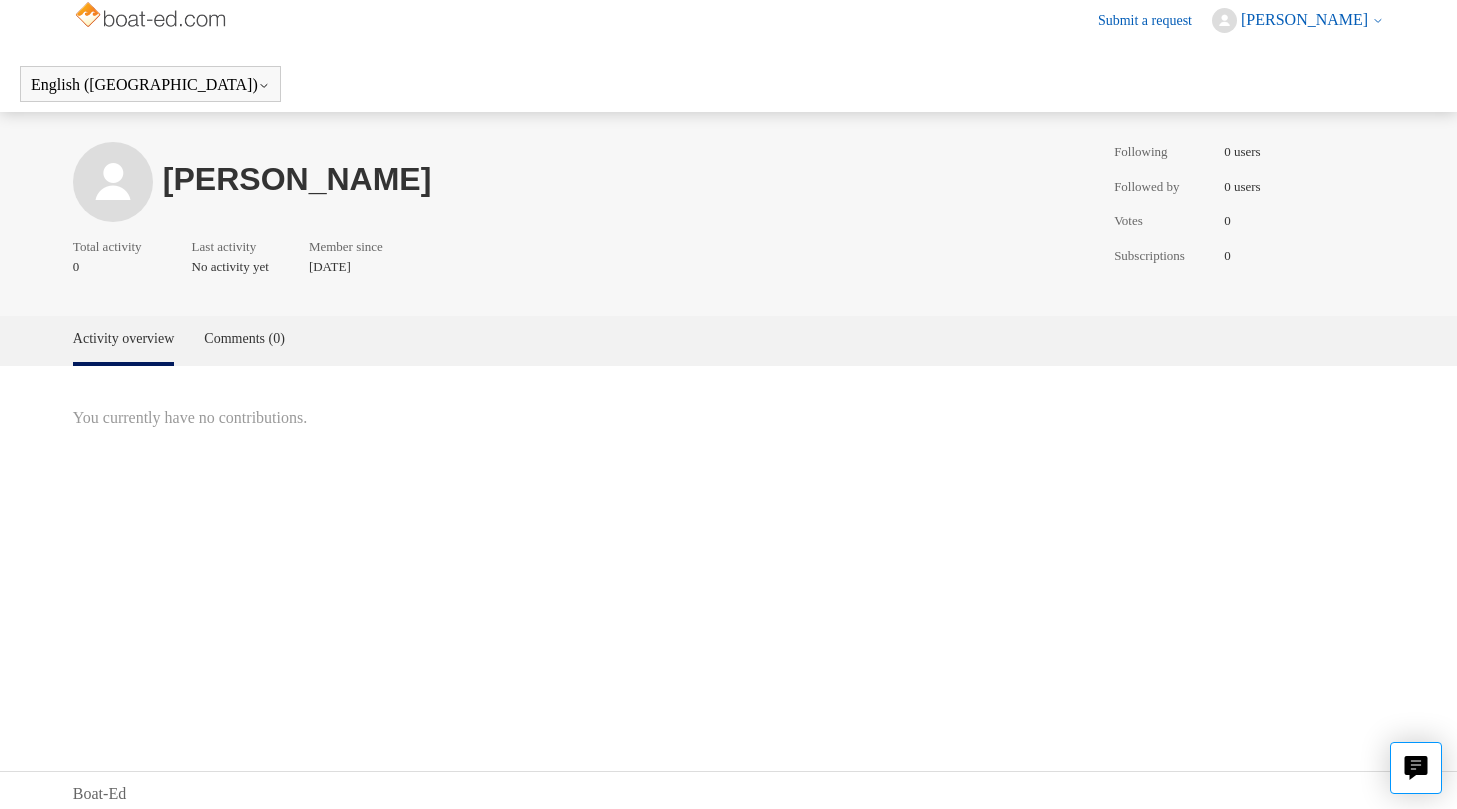 scroll, scrollTop: 21, scrollLeft: 0, axis: vertical 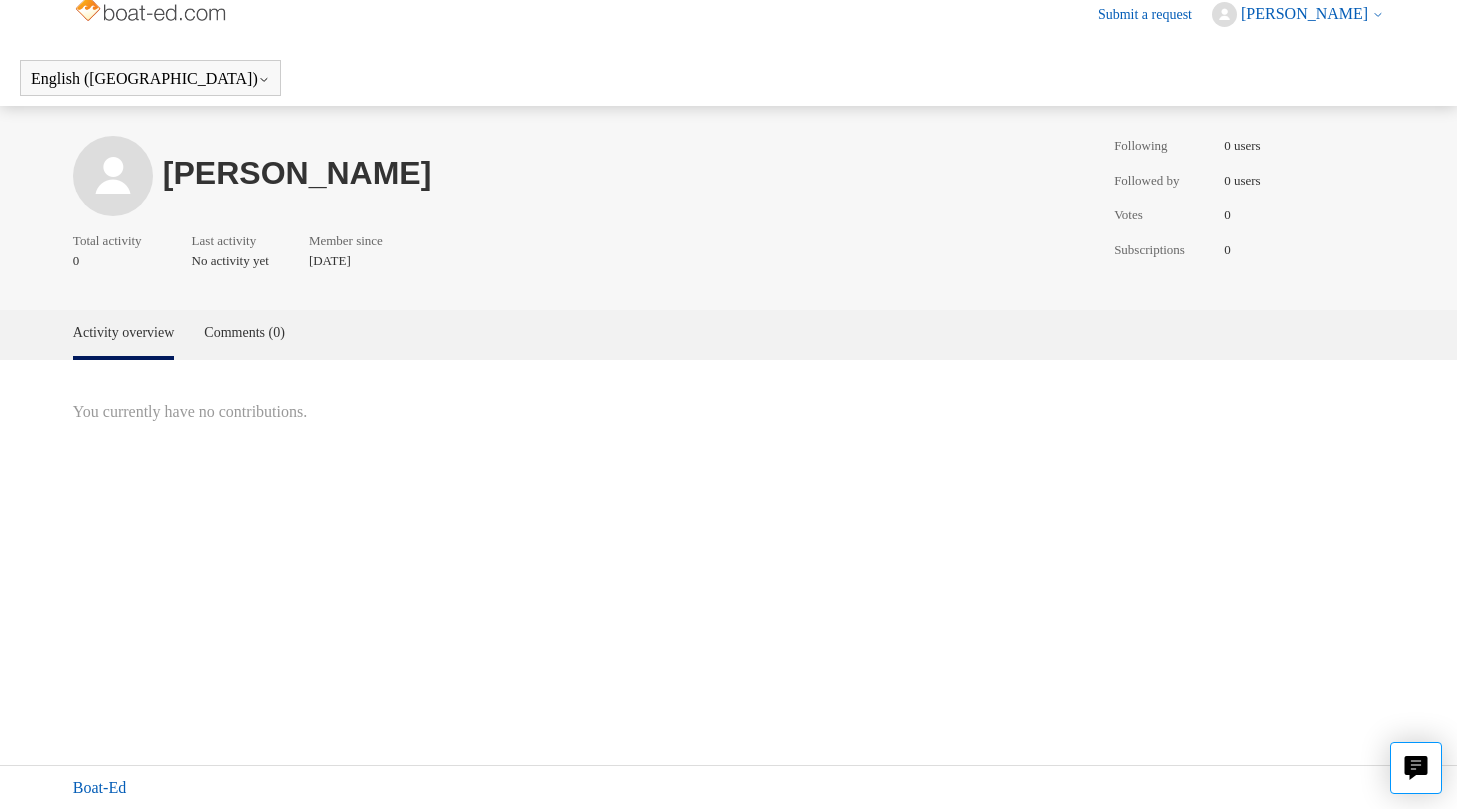 click on "Boat-Ed" at bounding box center [99, 788] 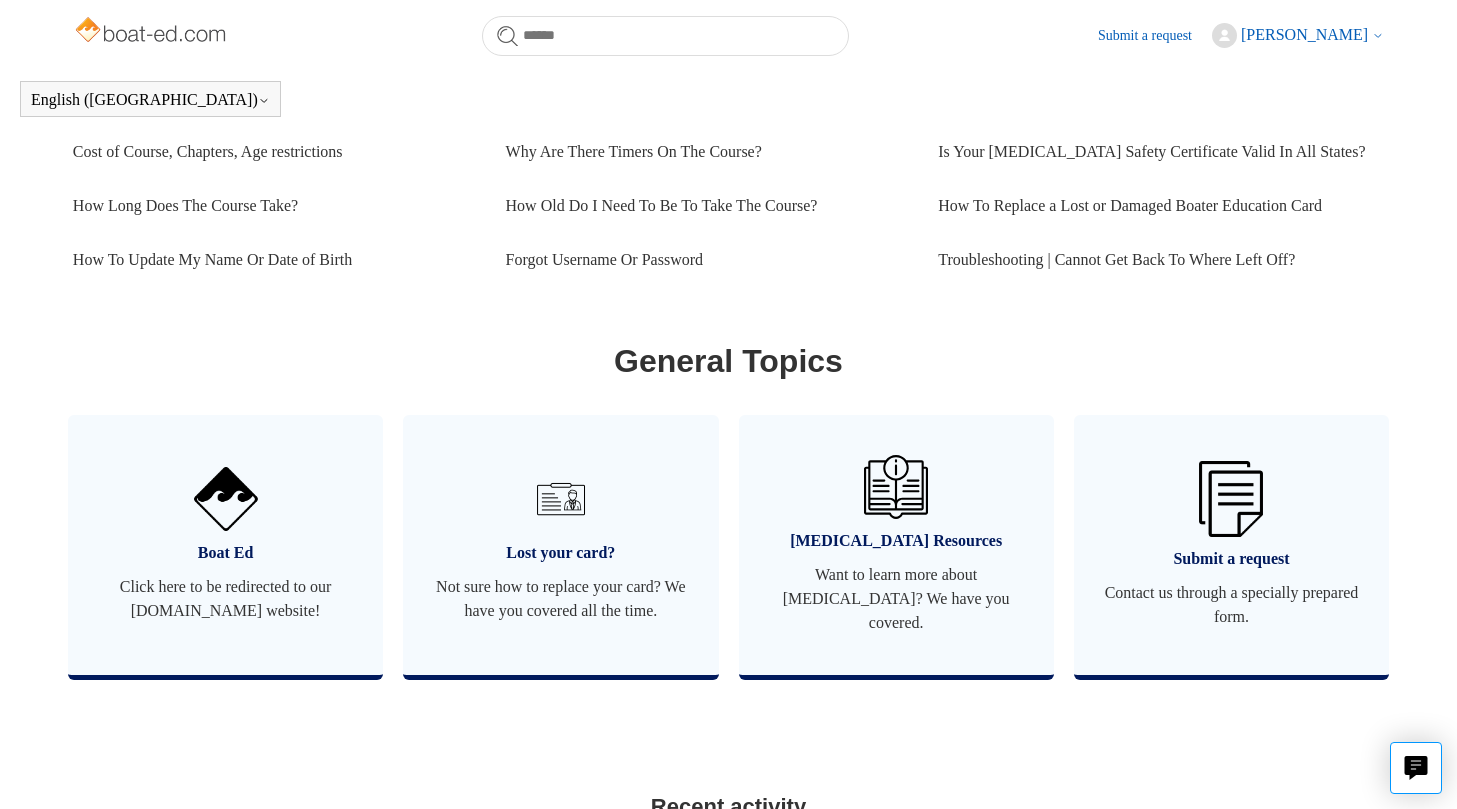 scroll, scrollTop: 858, scrollLeft: 0, axis: vertical 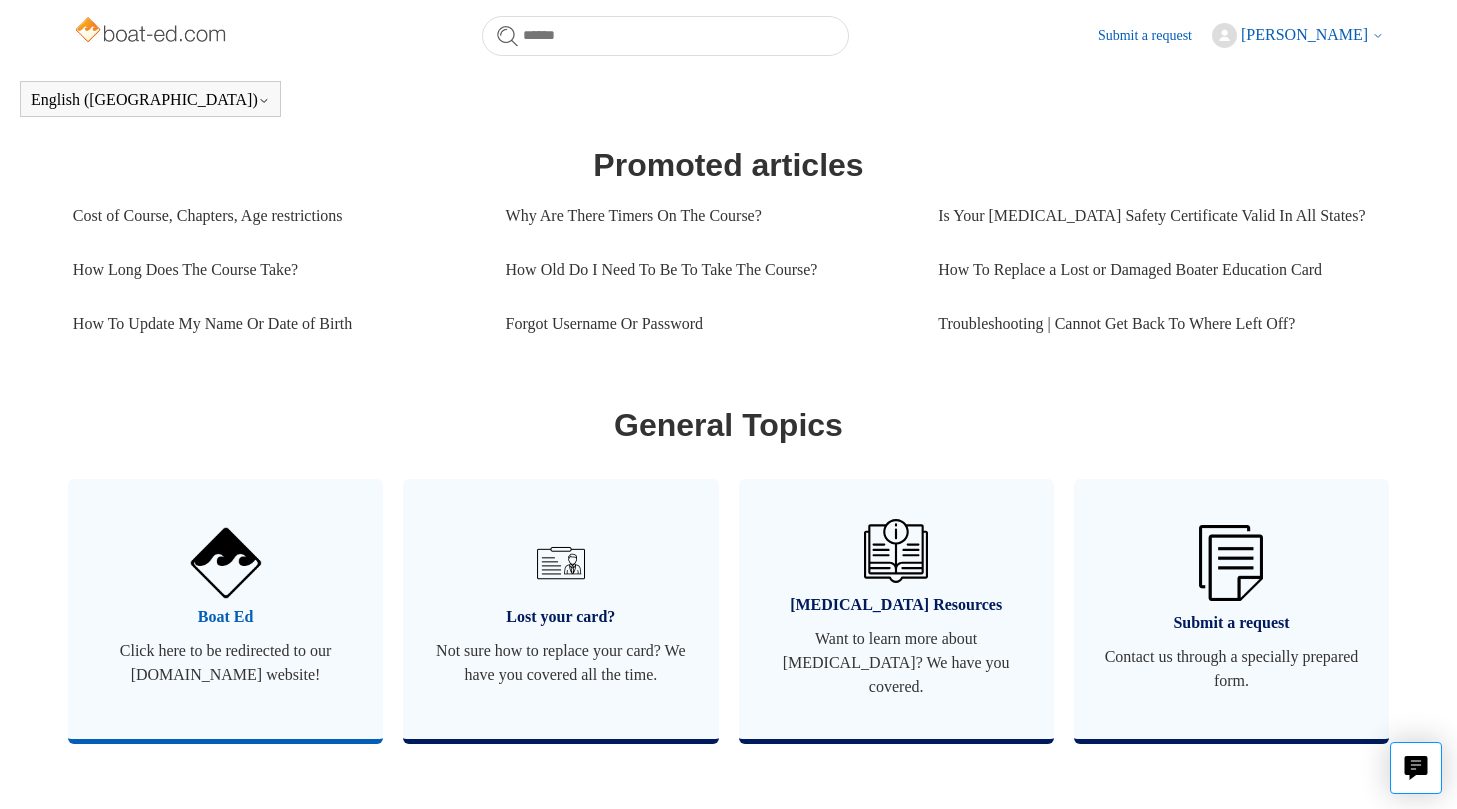 click on "Boat Ed
Click here to be redirected to our boat-ed.com website!" at bounding box center (225, 609) 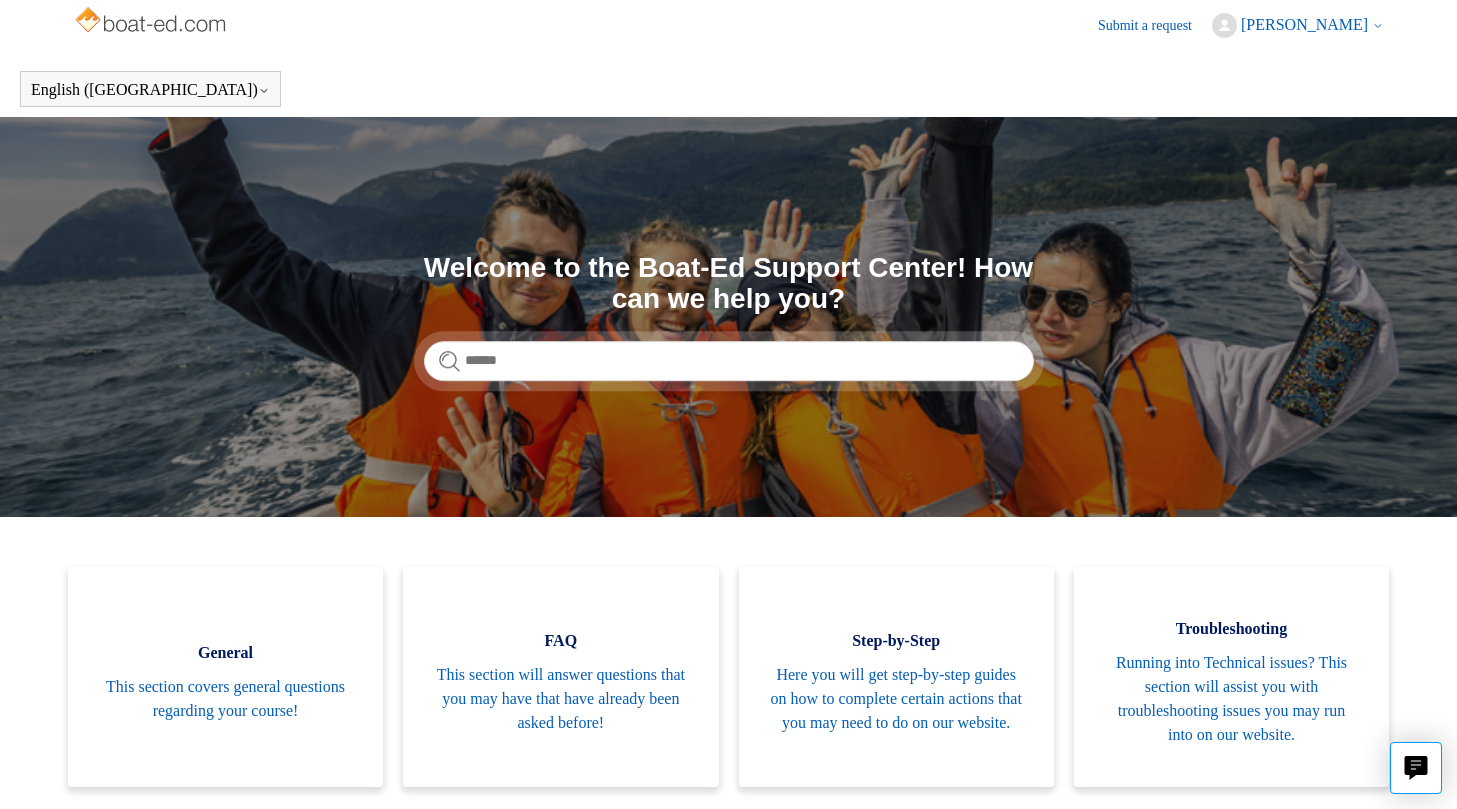 scroll, scrollTop: 0, scrollLeft: 0, axis: both 